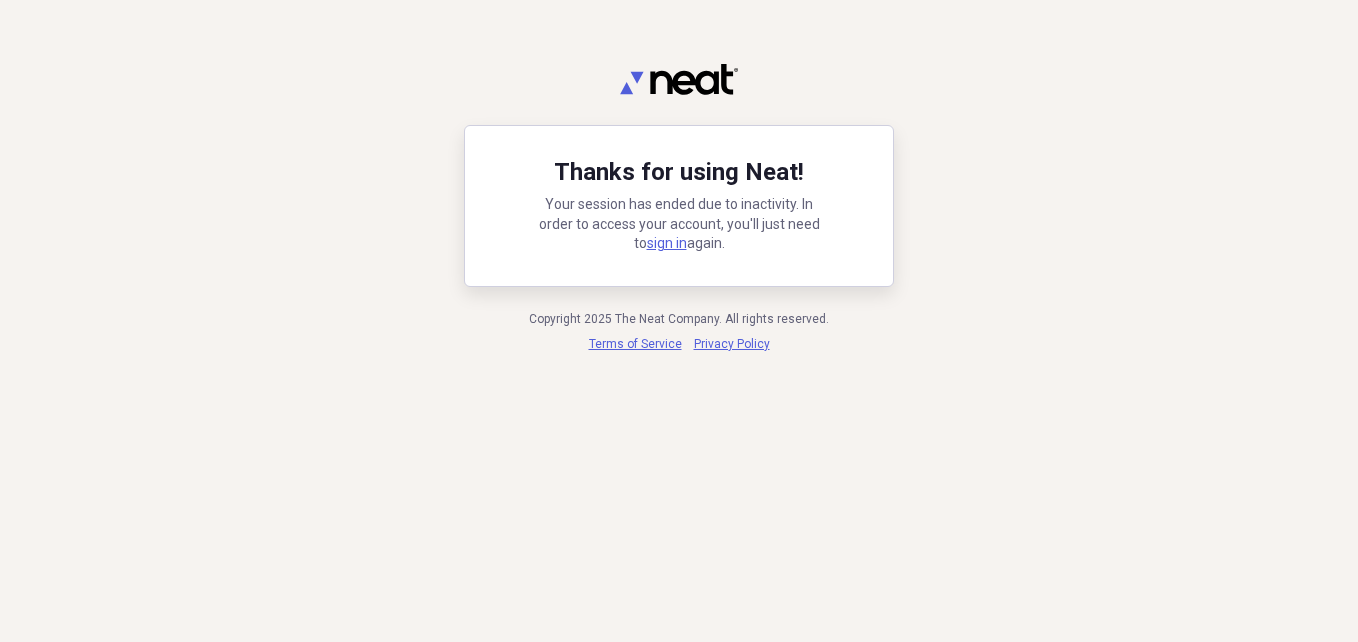scroll, scrollTop: 0, scrollLeft: 0, axis: both 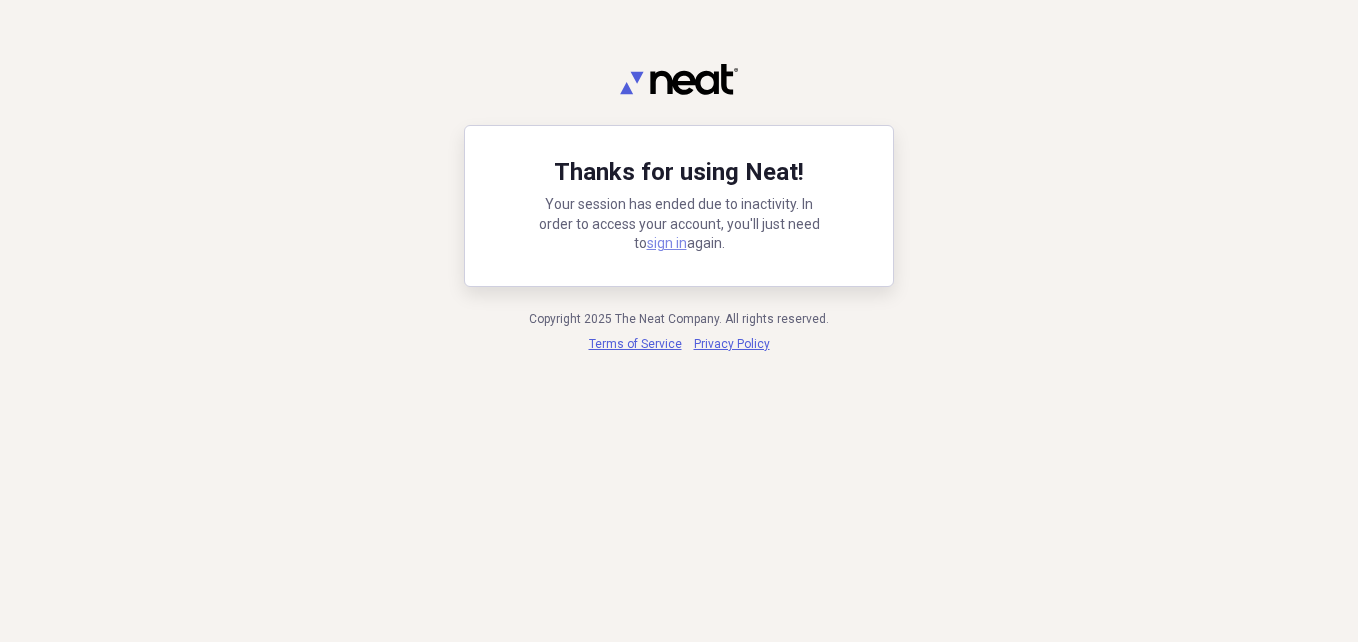 click on "sign in" at bounding box center [667, 243] 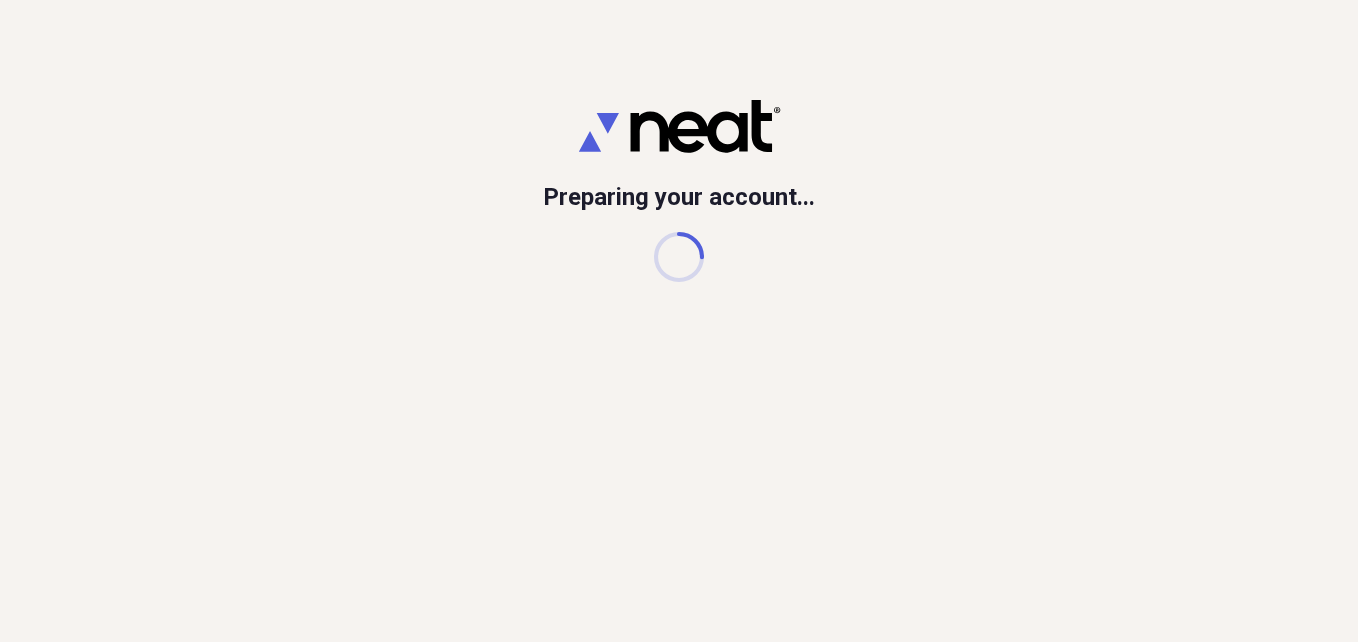scroll, scrollTop: 0, scrollLeft: 0, axis: both 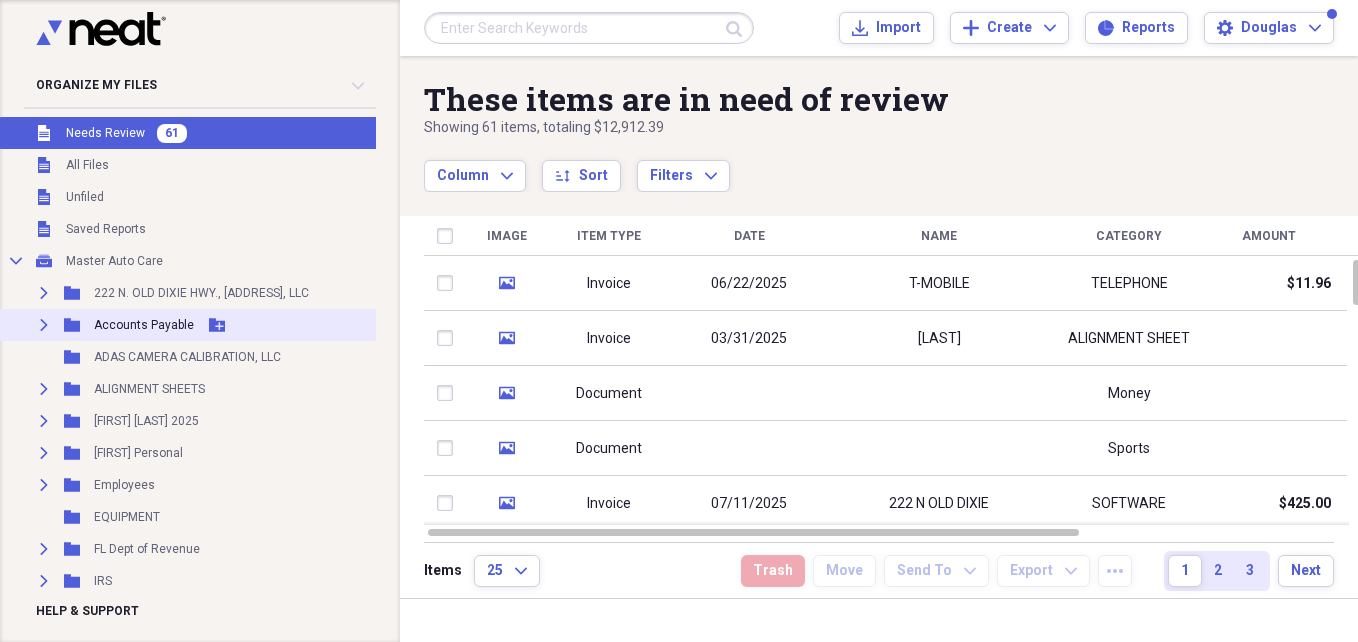 click on "Expand" 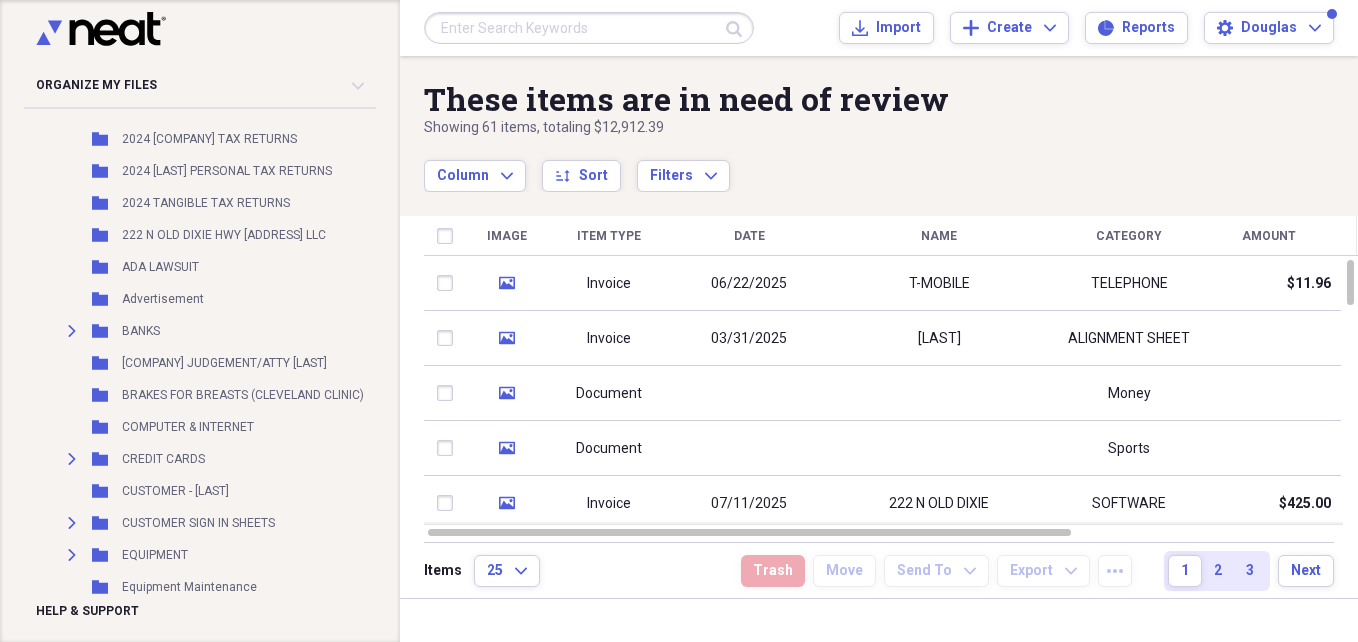 scroll, scrollTop: 840, scrollLeft: 0, axis: vertical 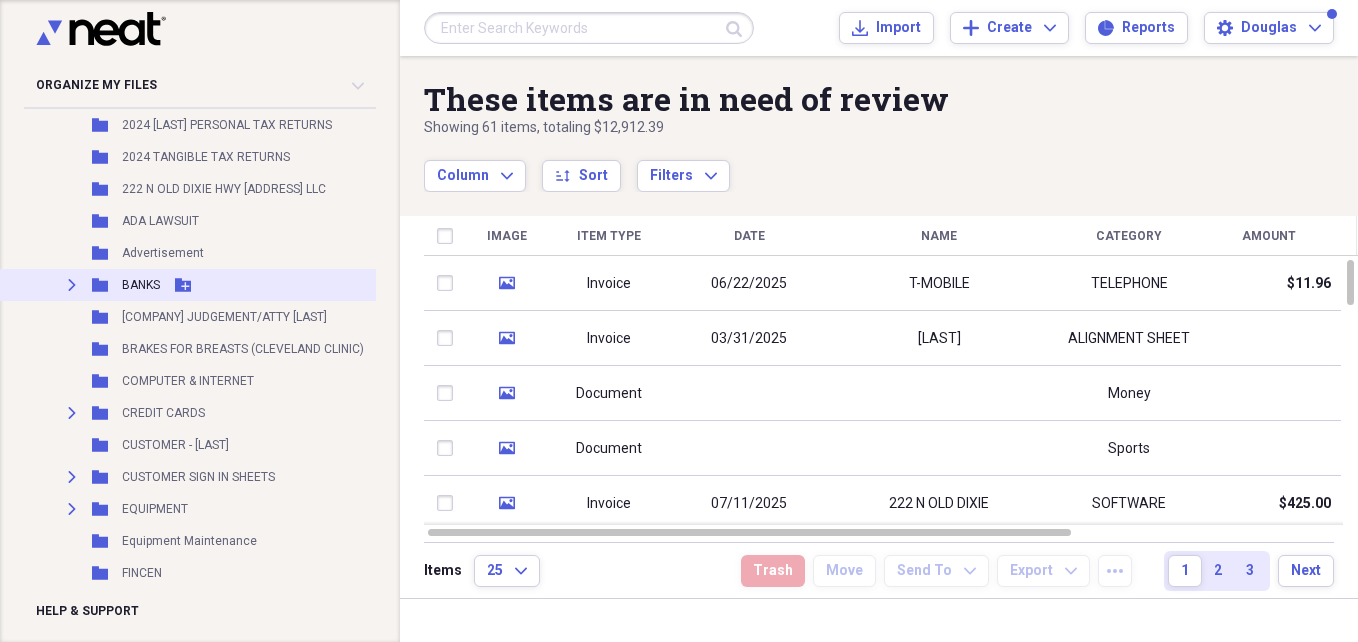 click on "Expand" 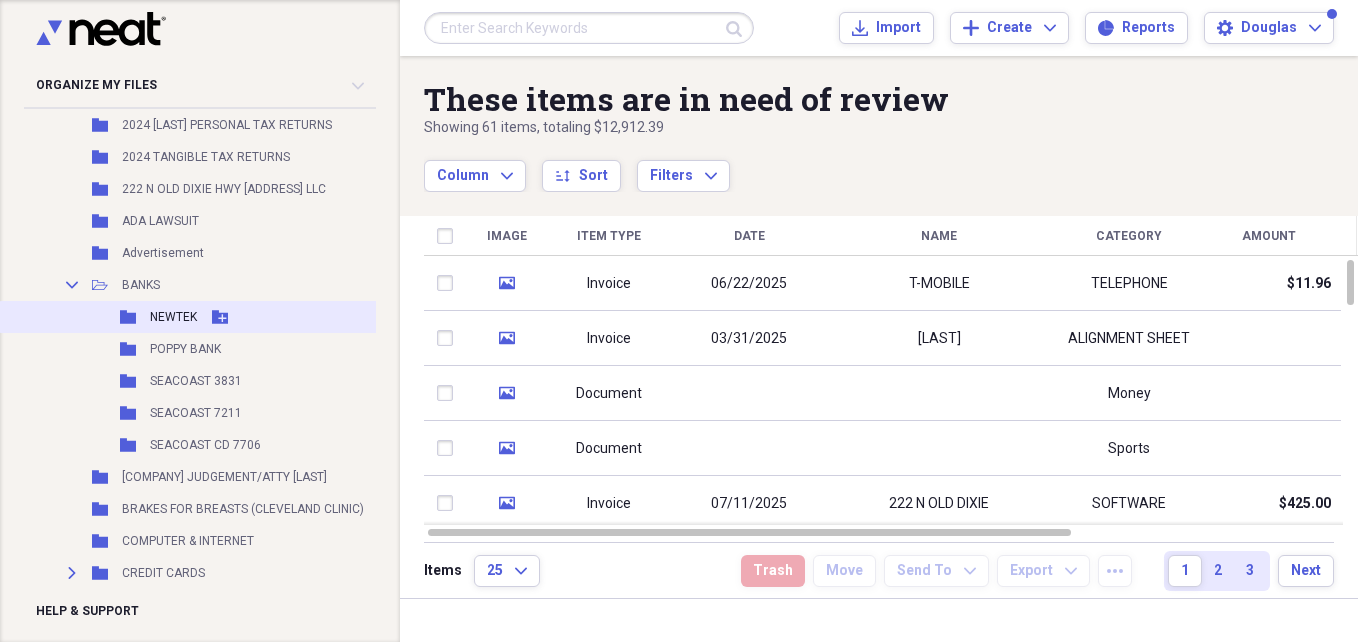 click on "NEWTEK" at bounding box center [173, 317] 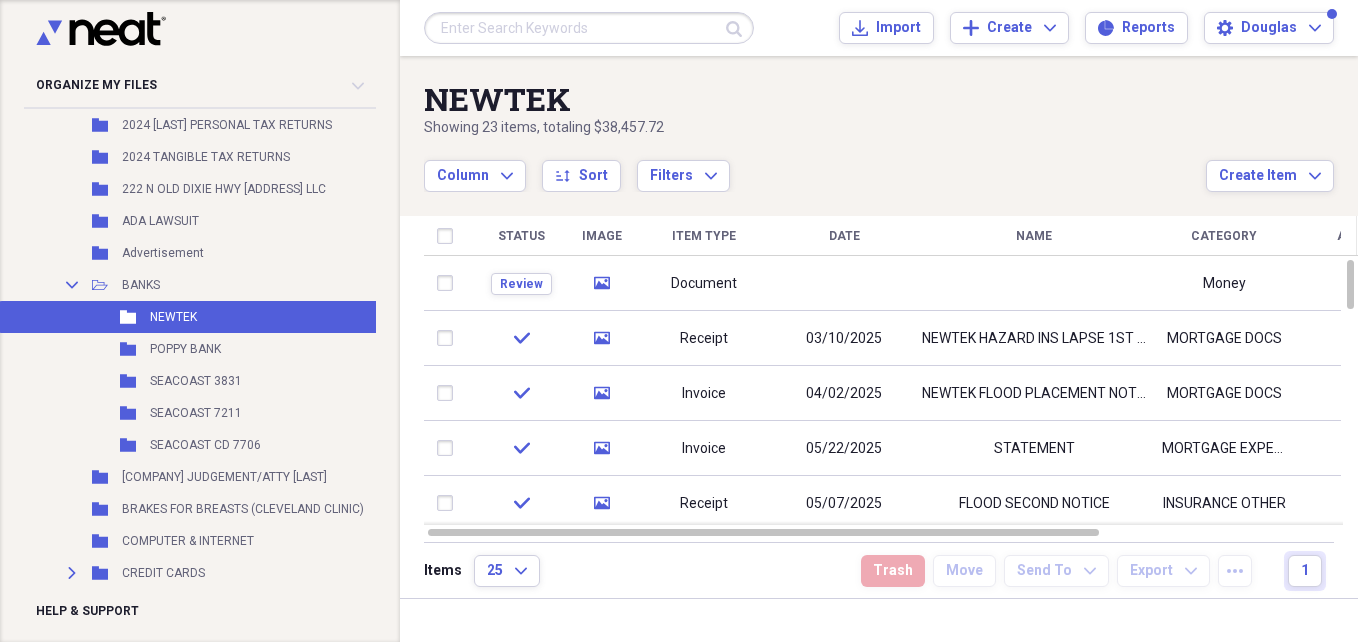 click at bounding box center (589, 28) 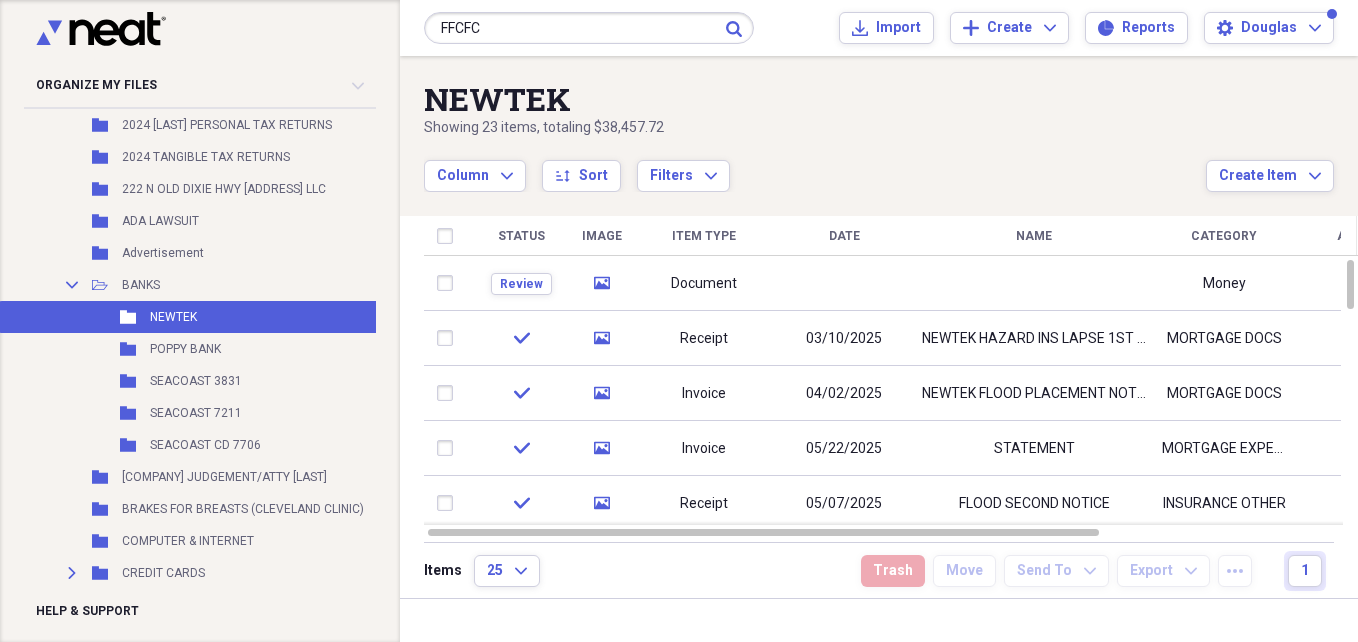 type on "FFCFC" 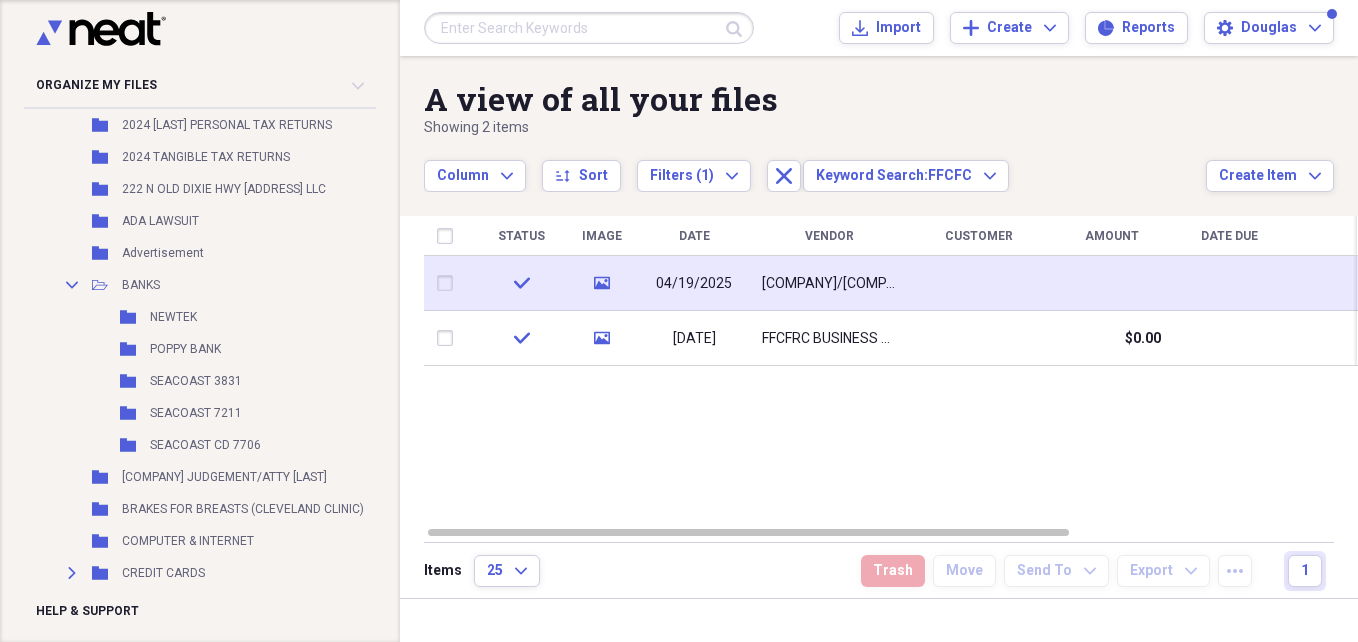 click on "[COMPANY]/[COMPANY] ACORD CERT LIABILITY" at bounding box center [829, 284] 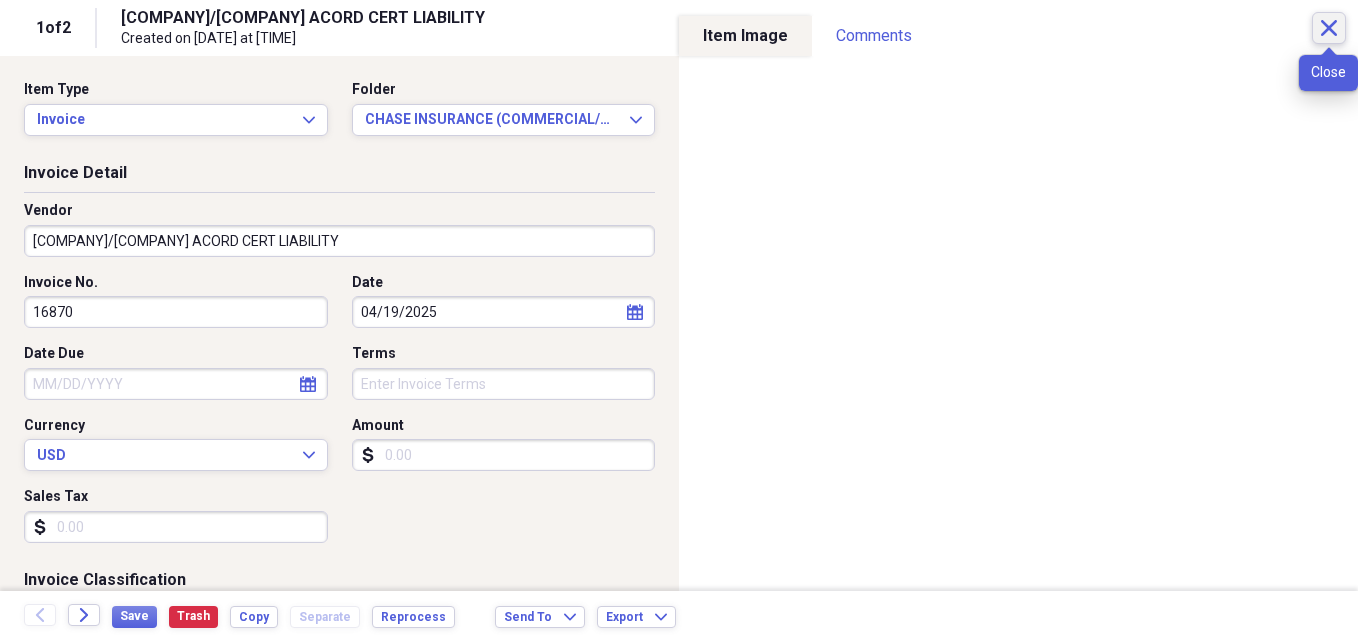 click on "Close" 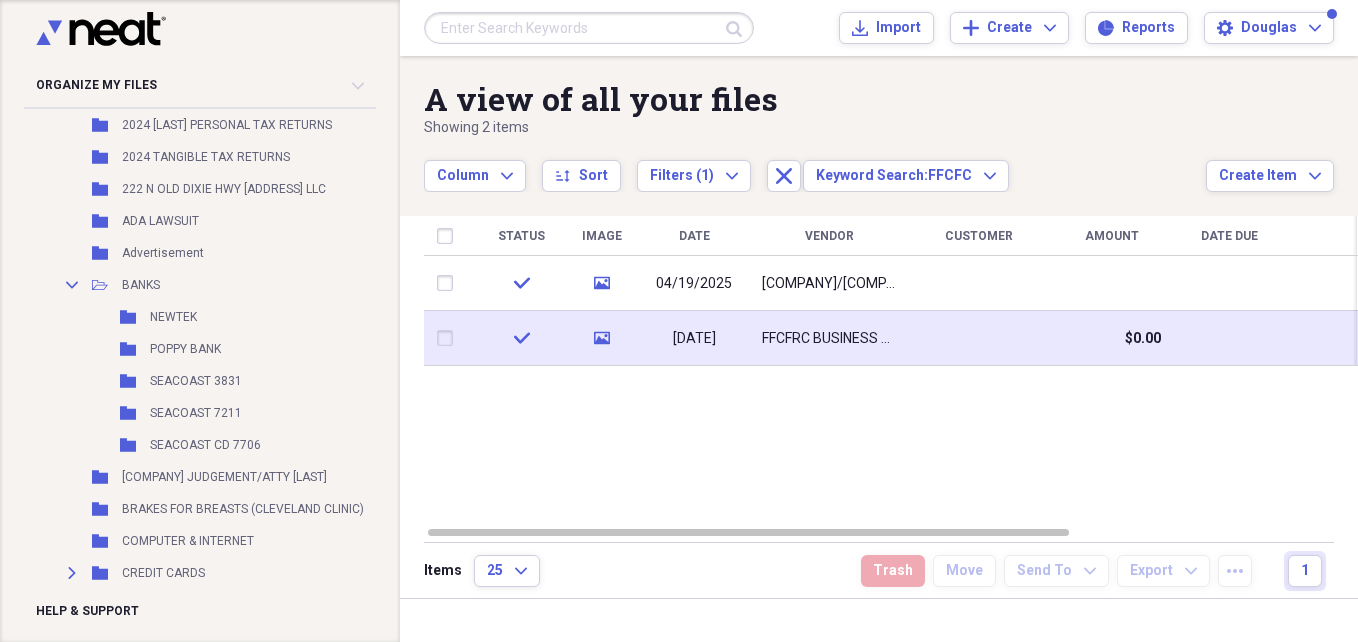 click on "FFCFRC BUSINESS DEBT SCHEDULE" at bounding box center [829, 339] 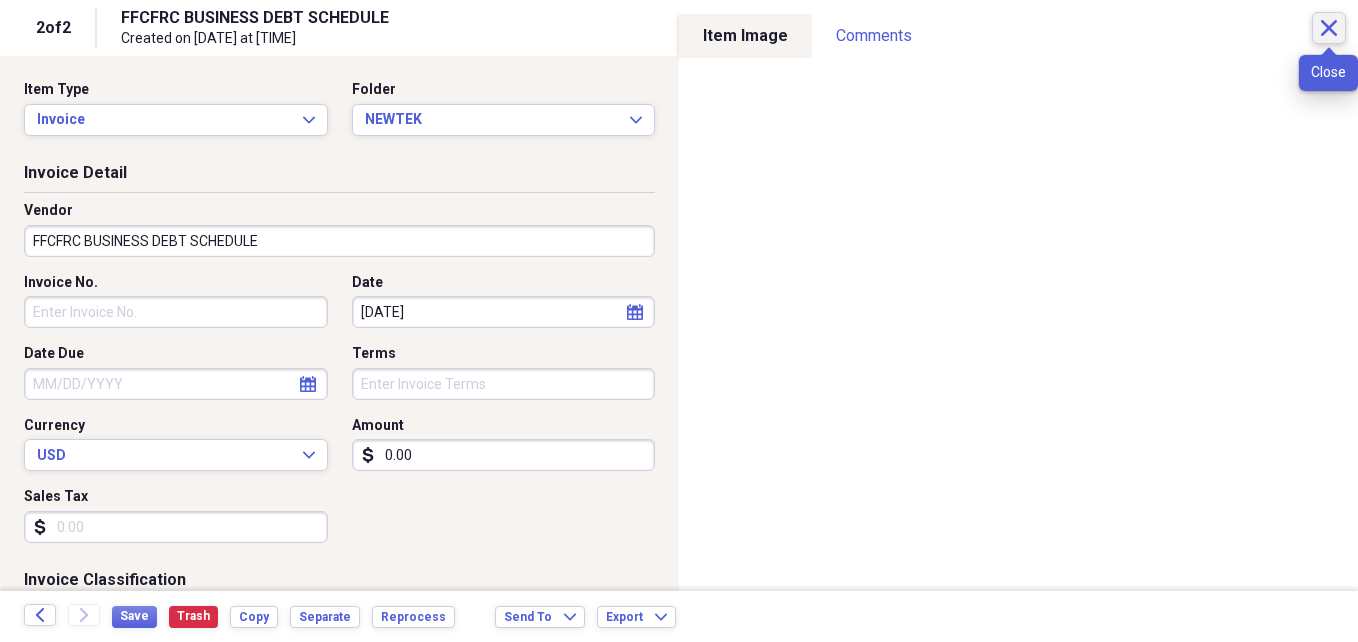 click 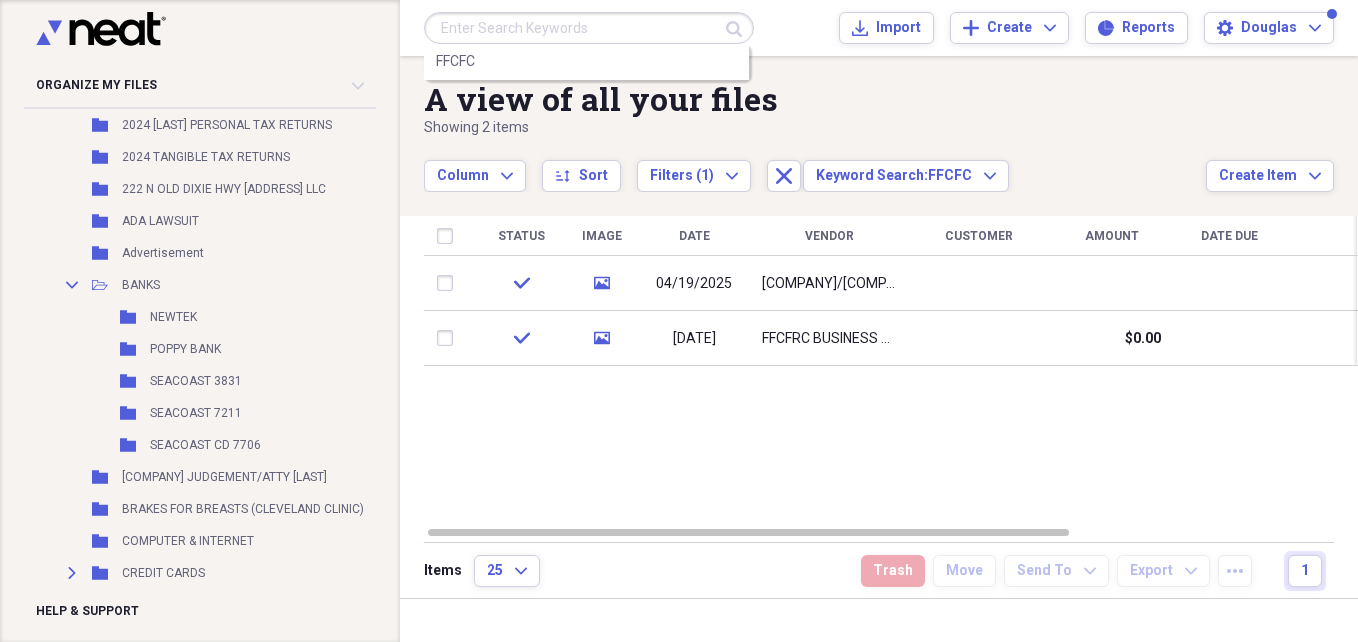 click at bounding box center [589, 28] 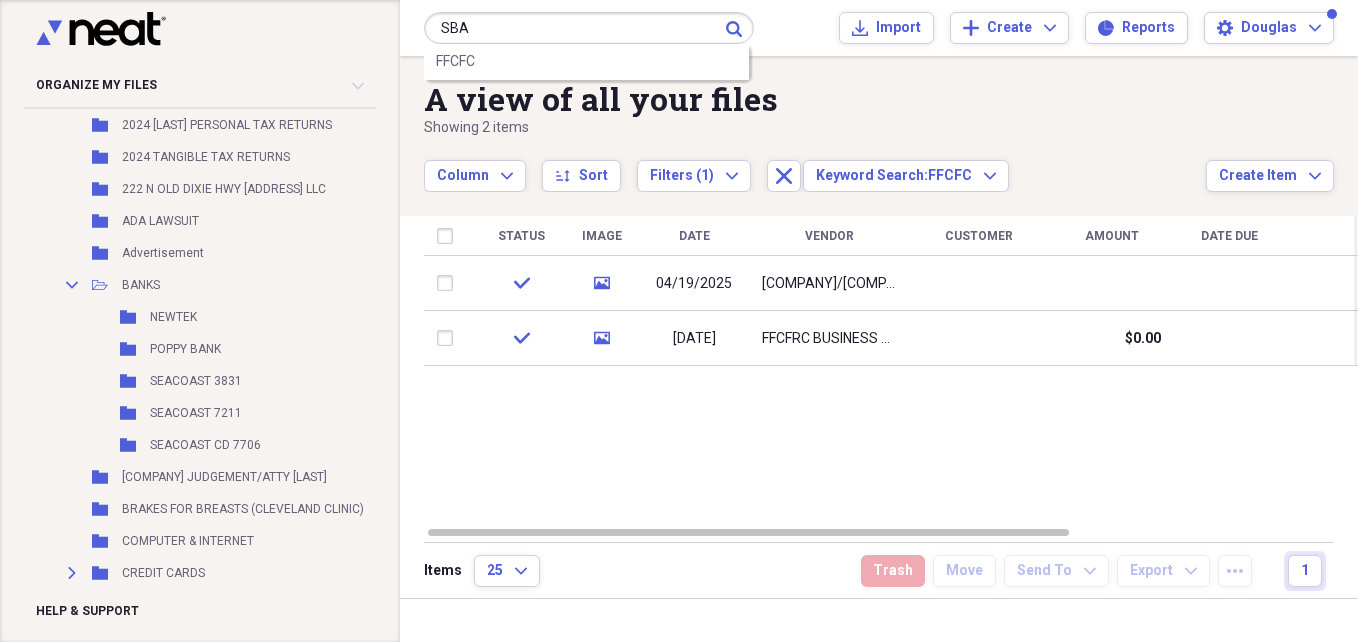 type on "SBA" 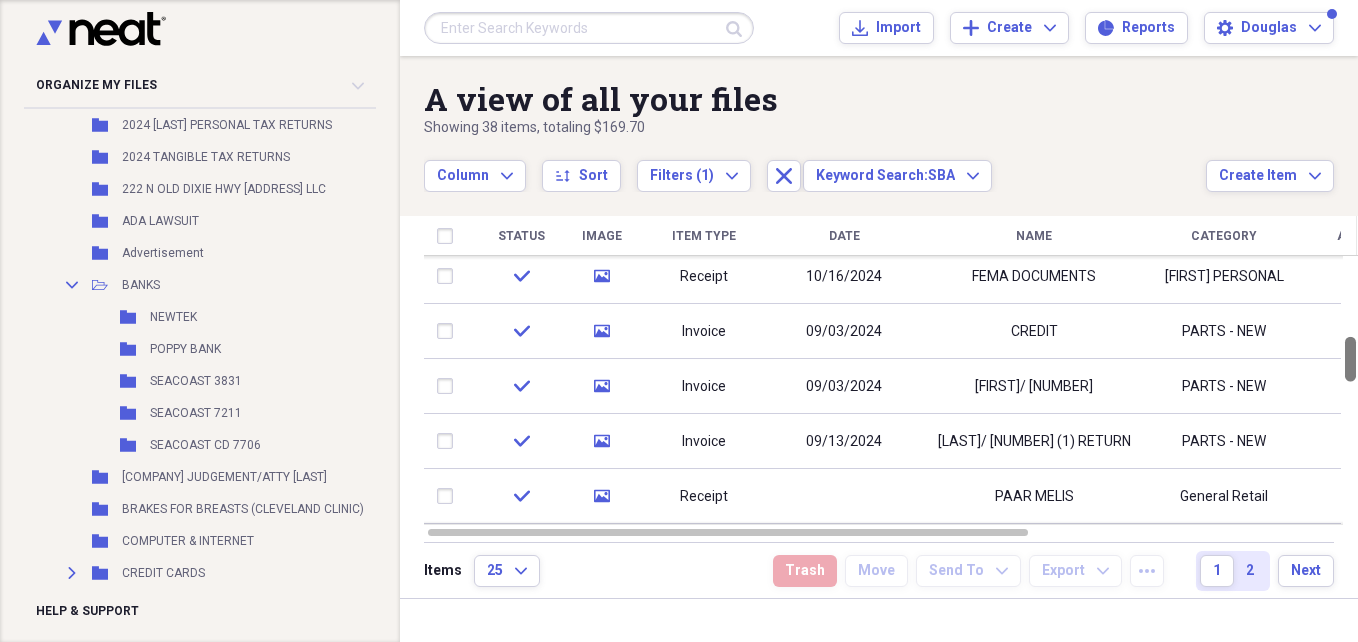 click at bounding box center (1350, 390) 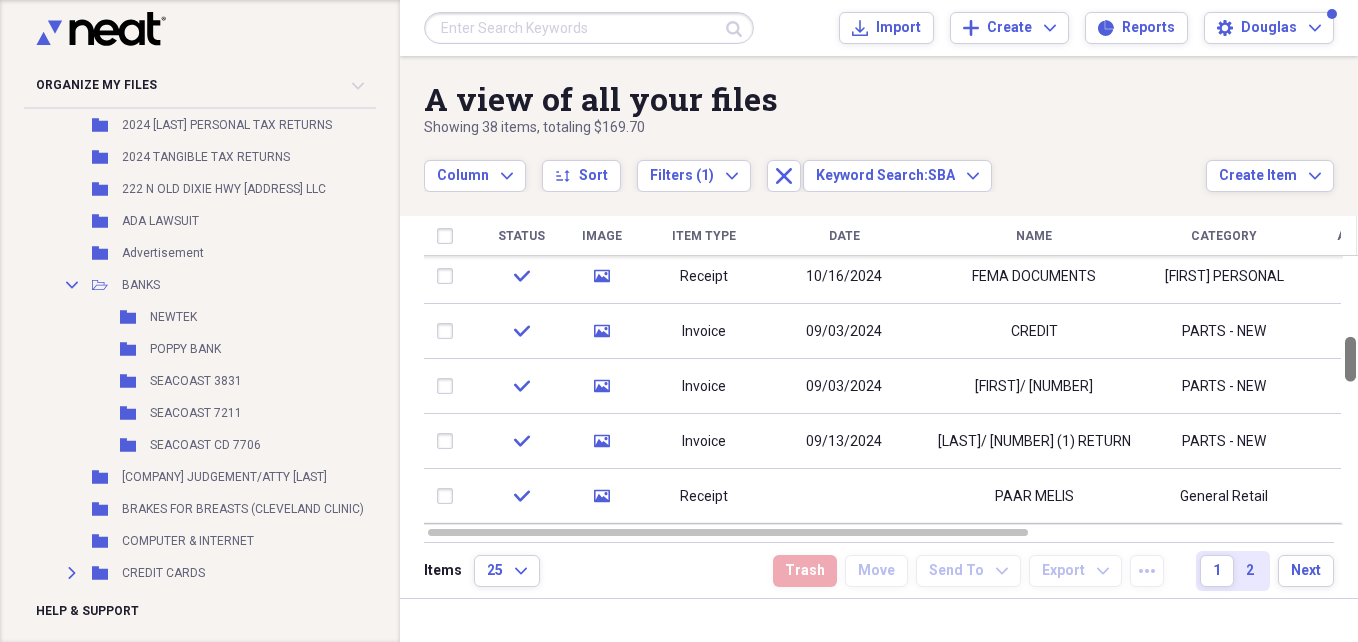 click at bounding box center [1350, 359] 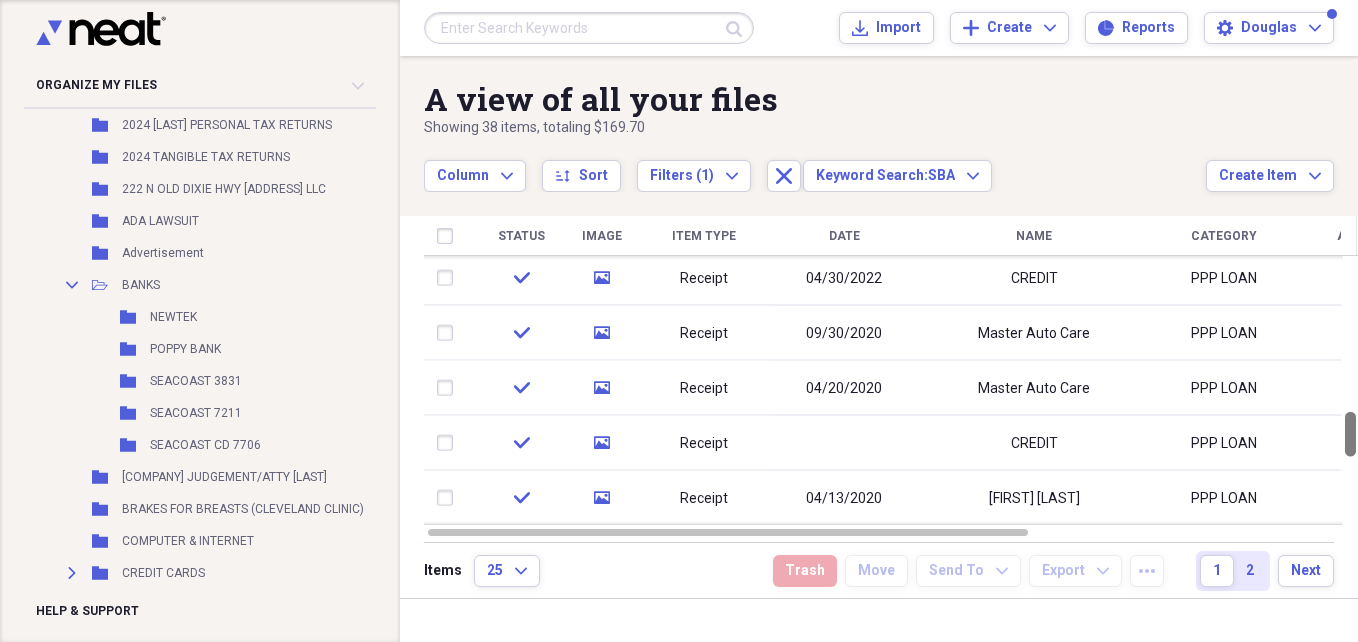 click at bounding box center (1350, 390) 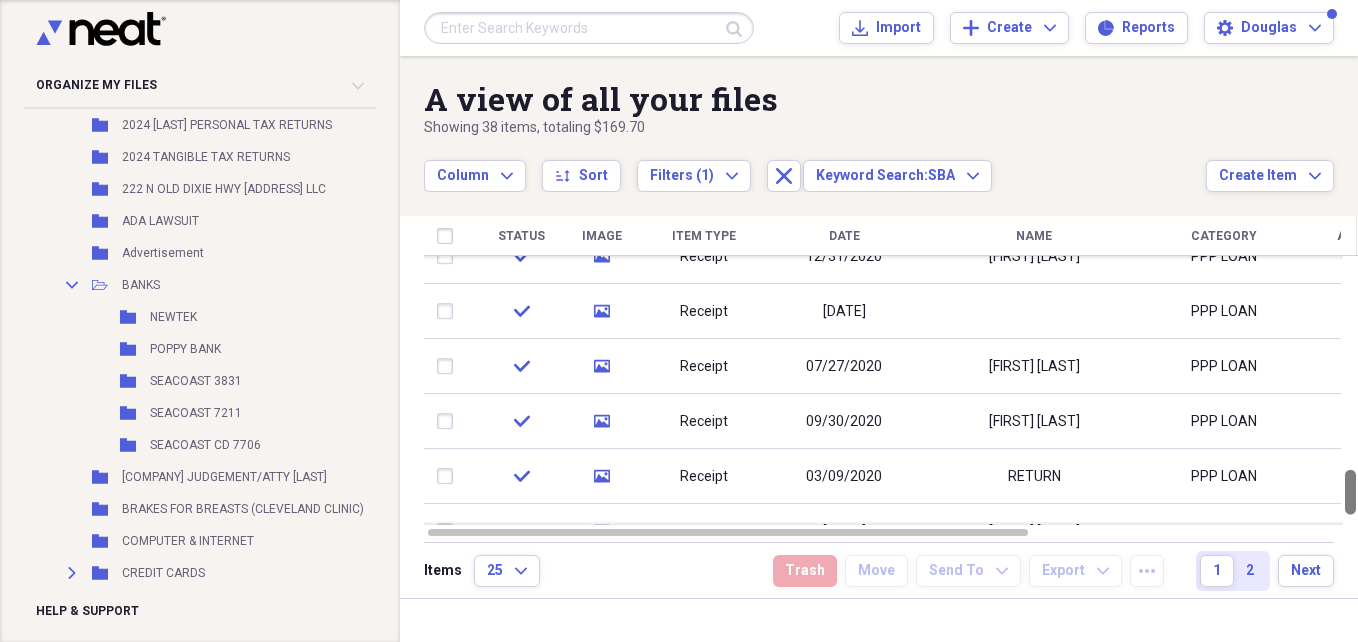 click at bounding box center (1350, 390) 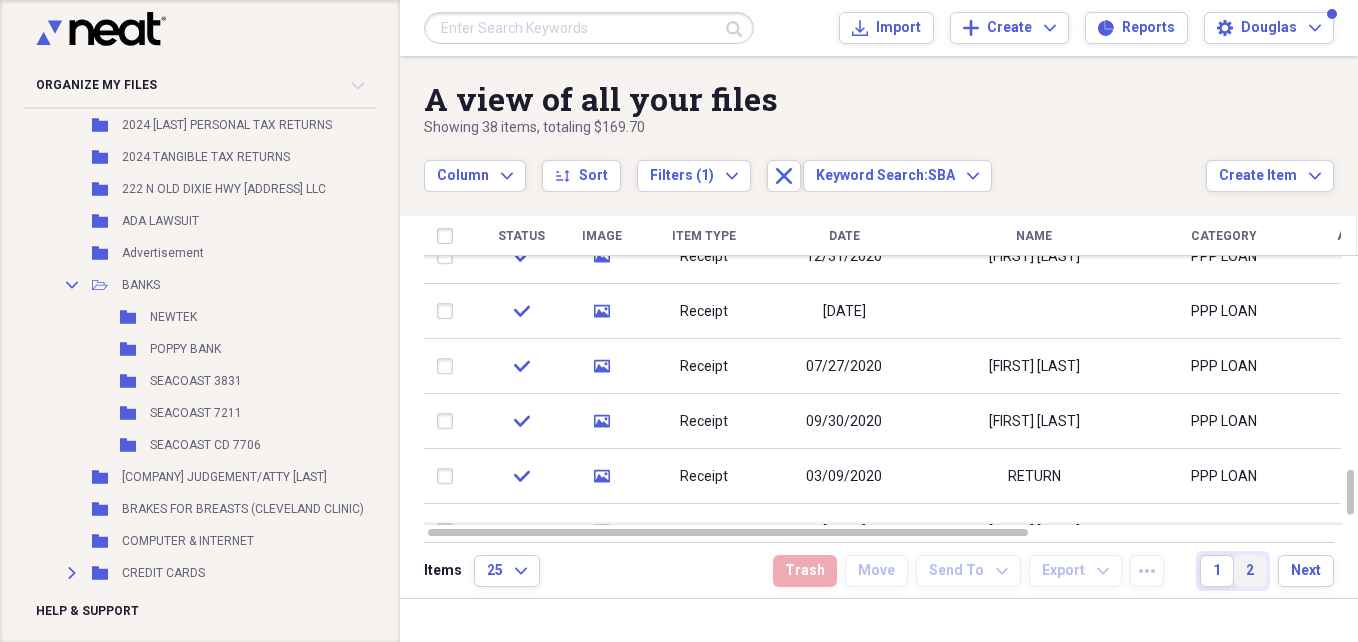 click on "2" at bounding box center [1250, 571] 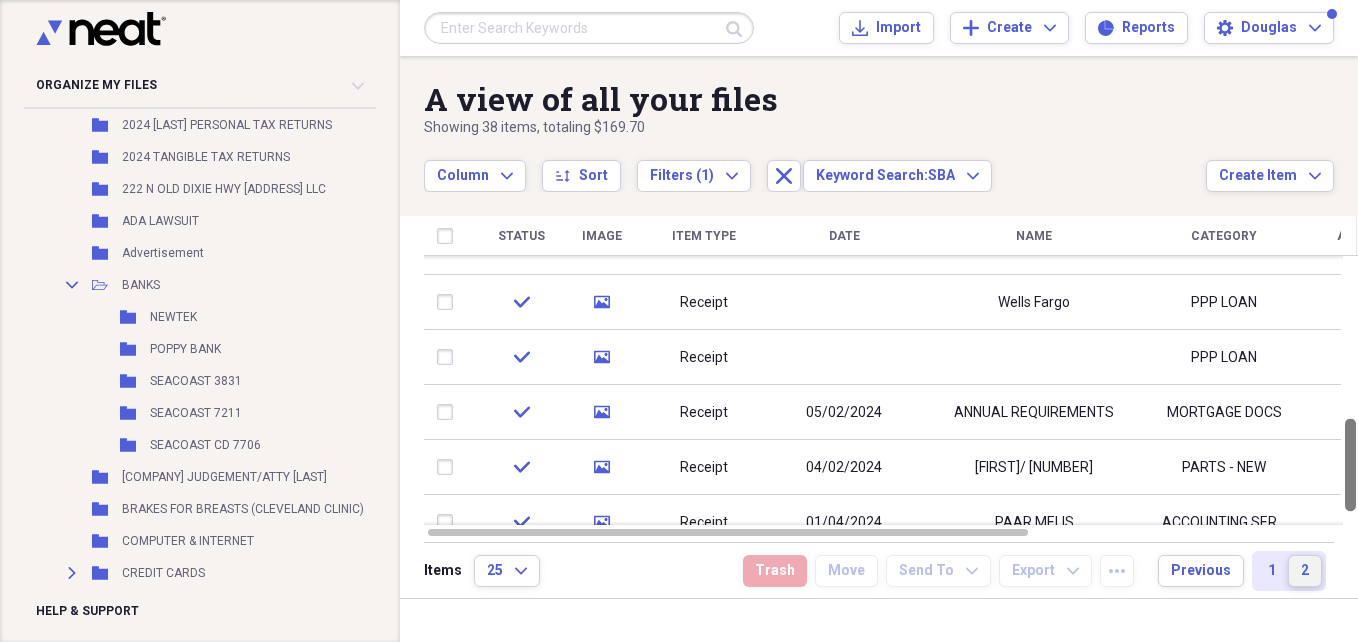 click at bounding box center (1350, 390) 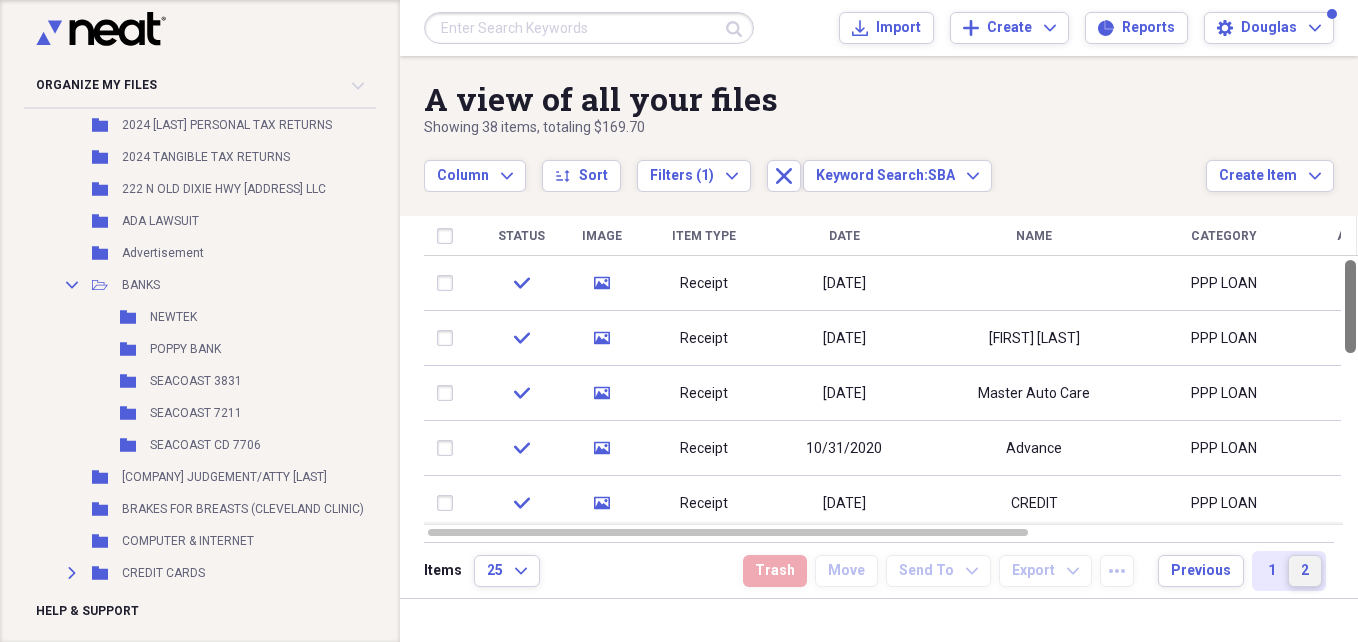 click at bounding box center [1350, 390] 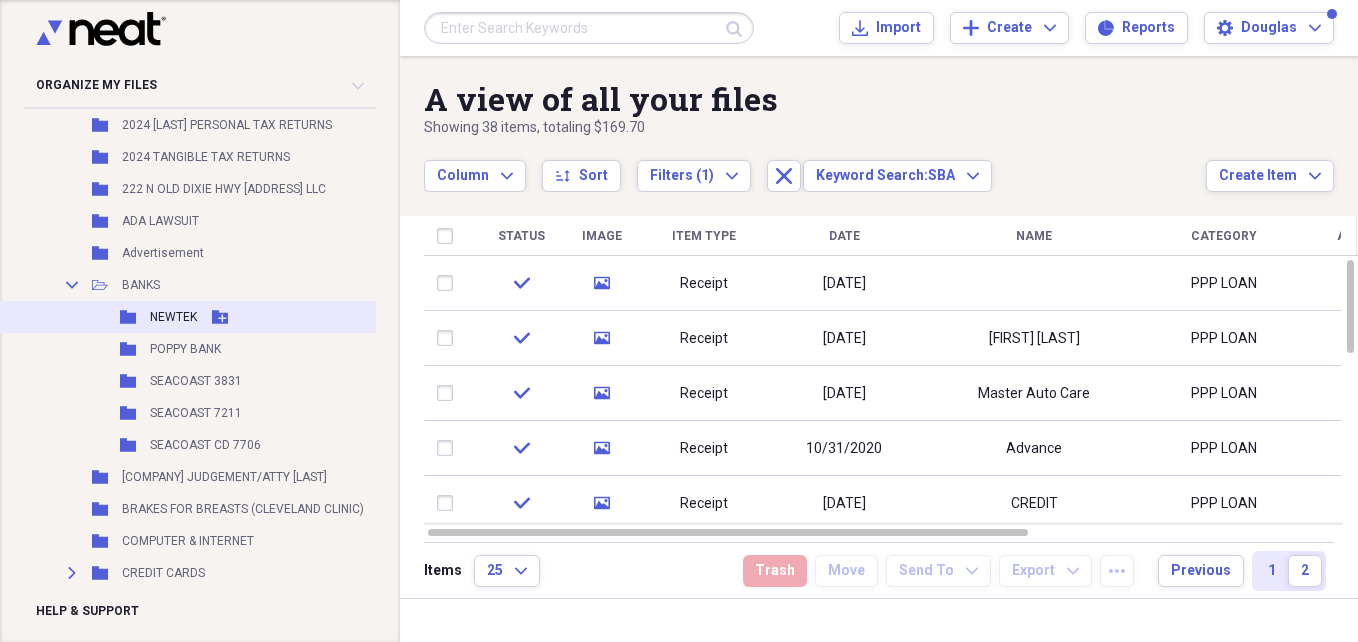 click on "NEWTEK" at bounding box center [173, 317] 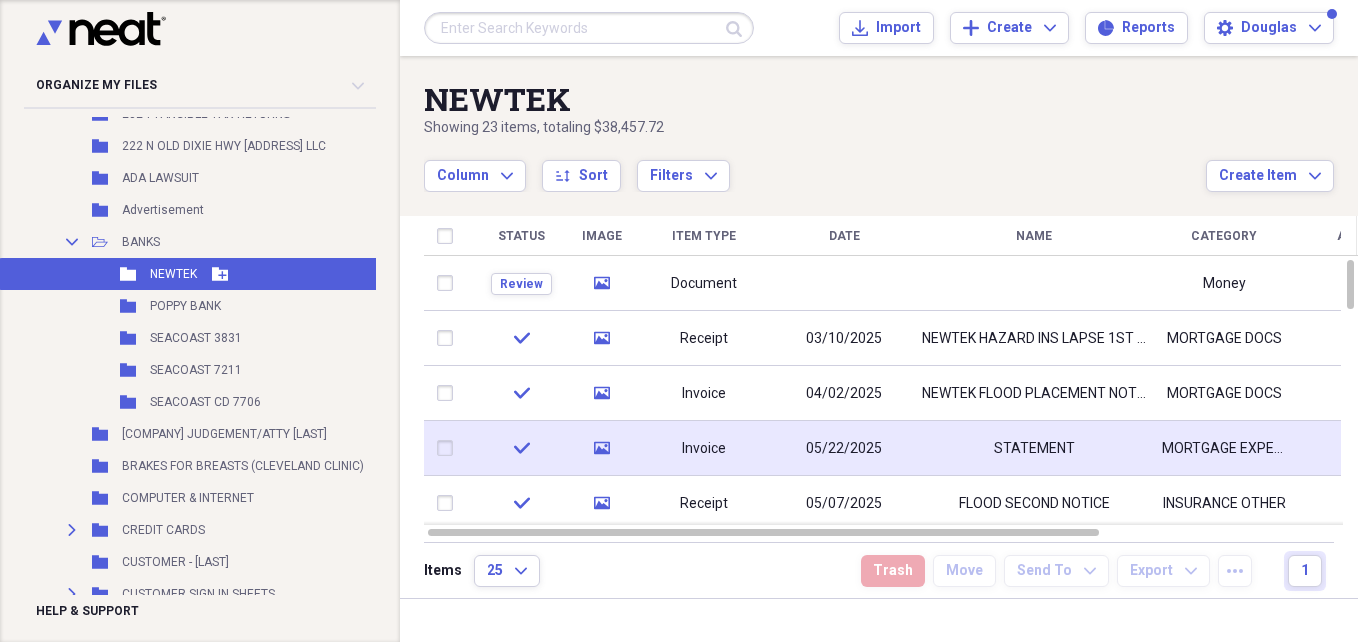scroll, scrollTop: 920, scrollLeft: 0, axis: vertical 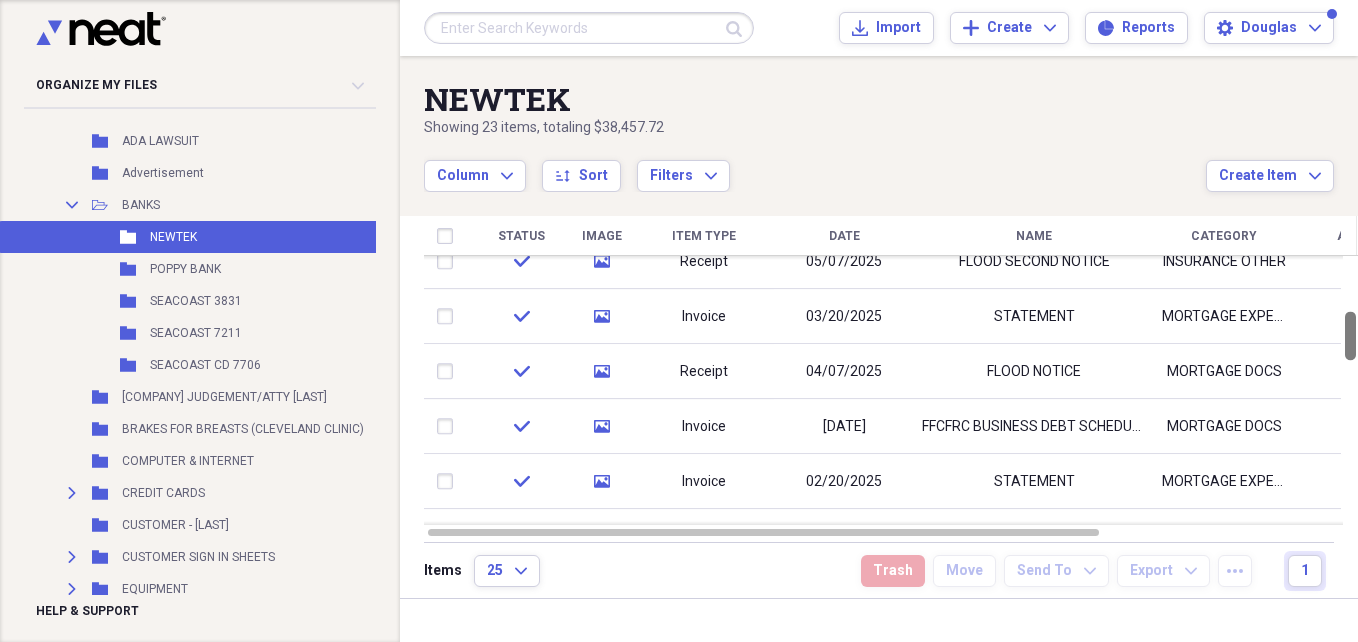 click at bounding box center (1350, 390) 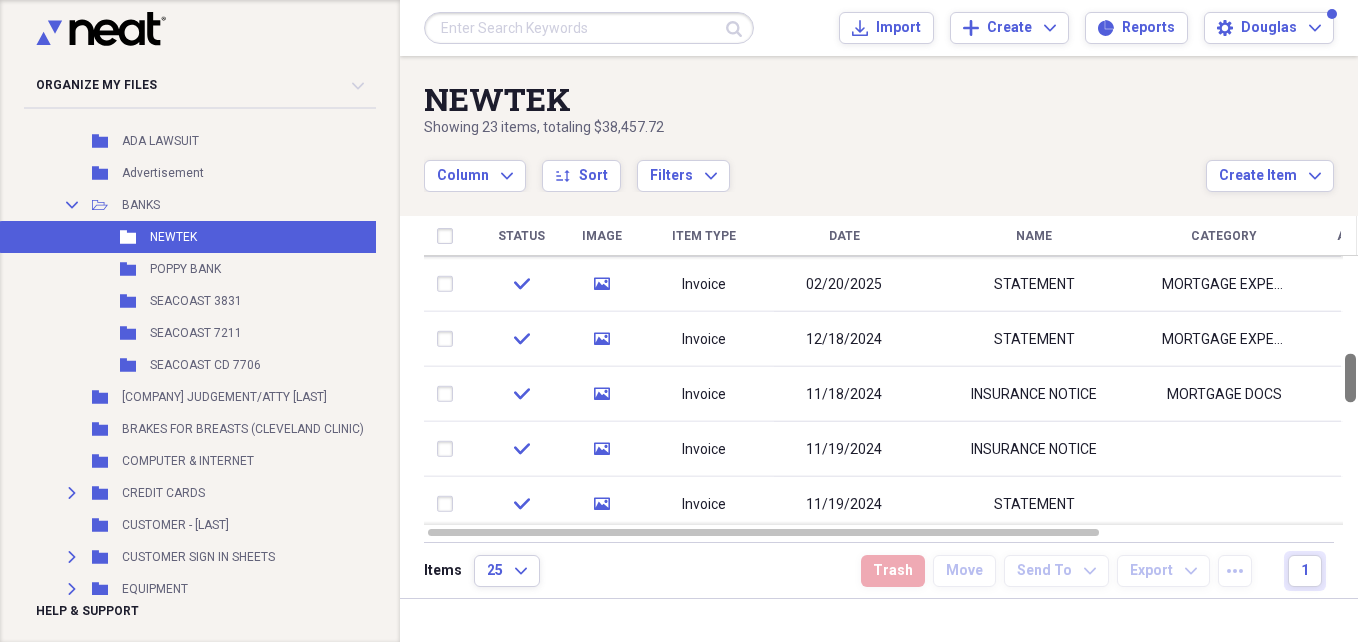 click at bounding box center (1350, 390) 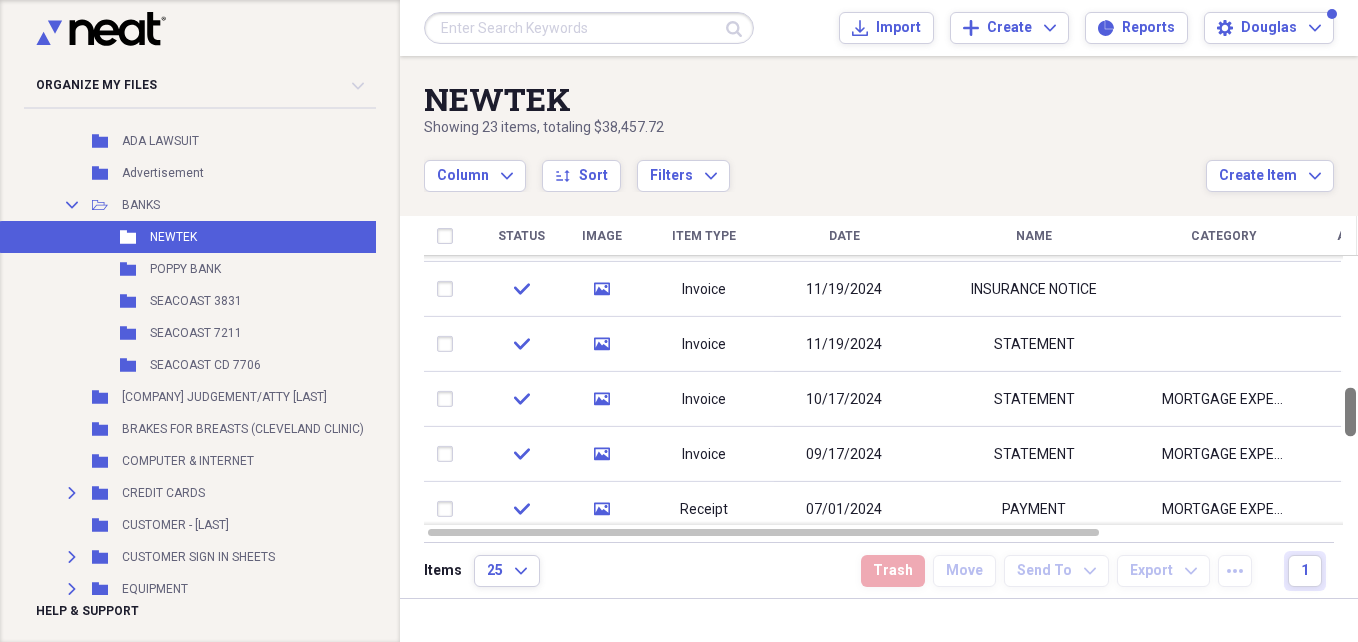 click at bounding box center (1350, 390) 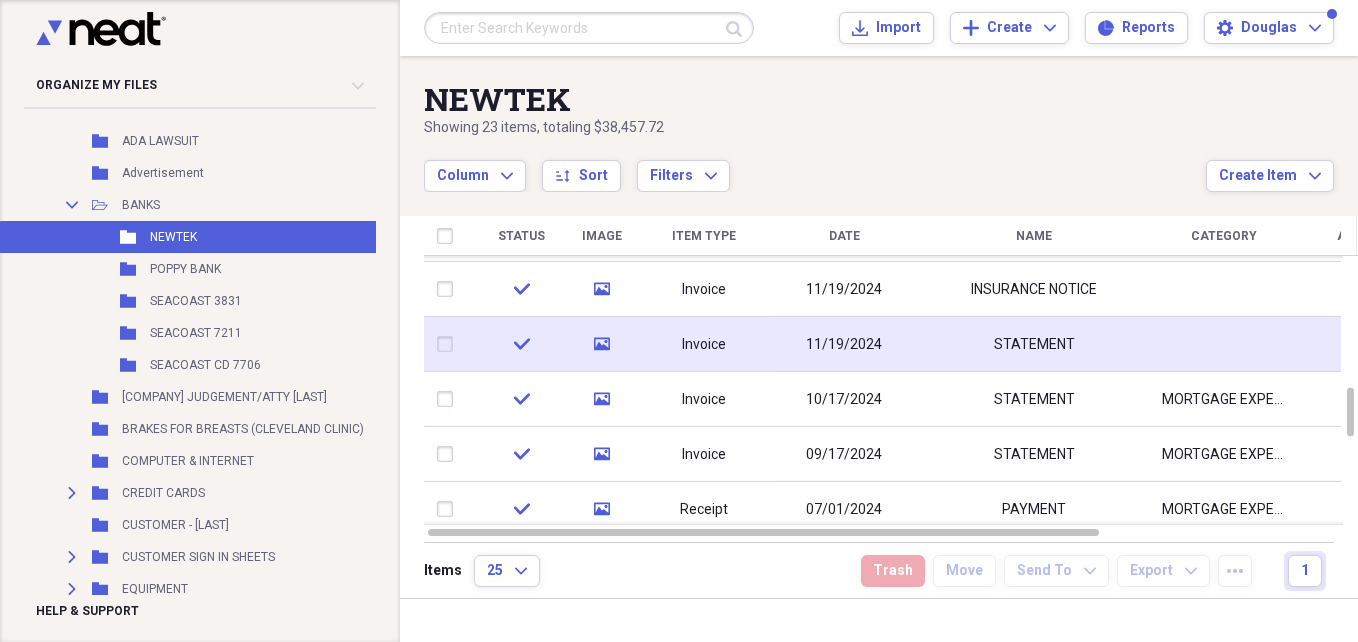 click on "11/19/2024" at bounding box center (844, 344) 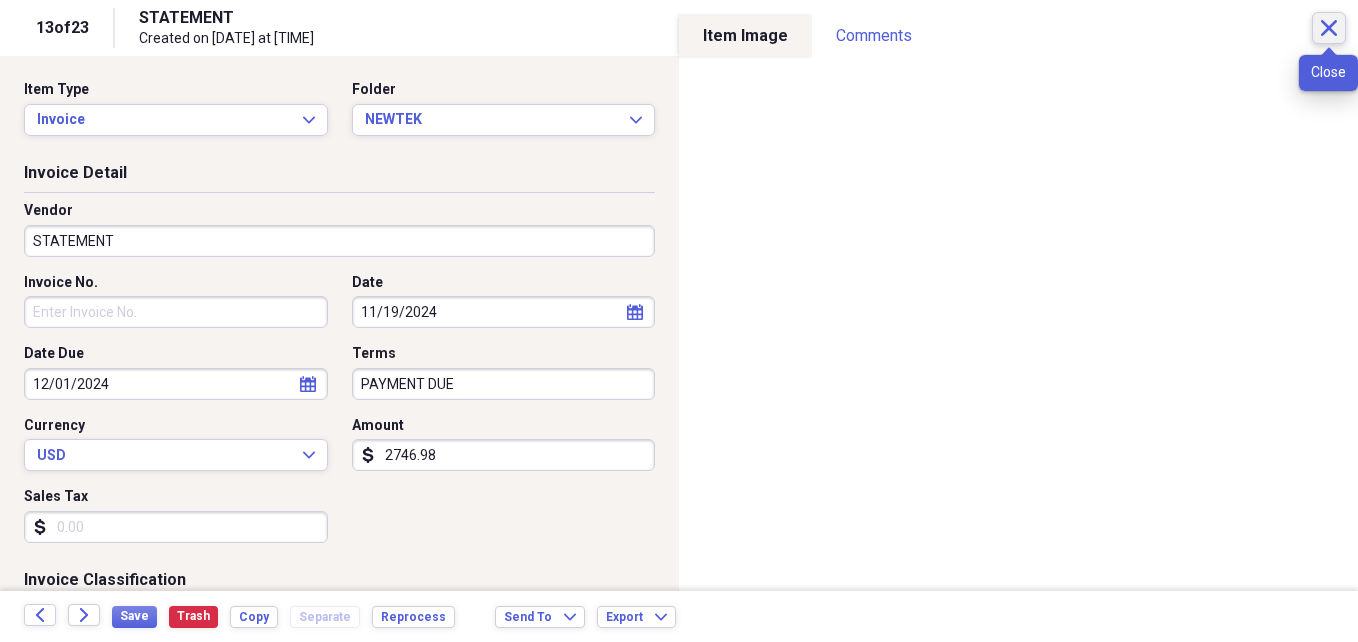 click 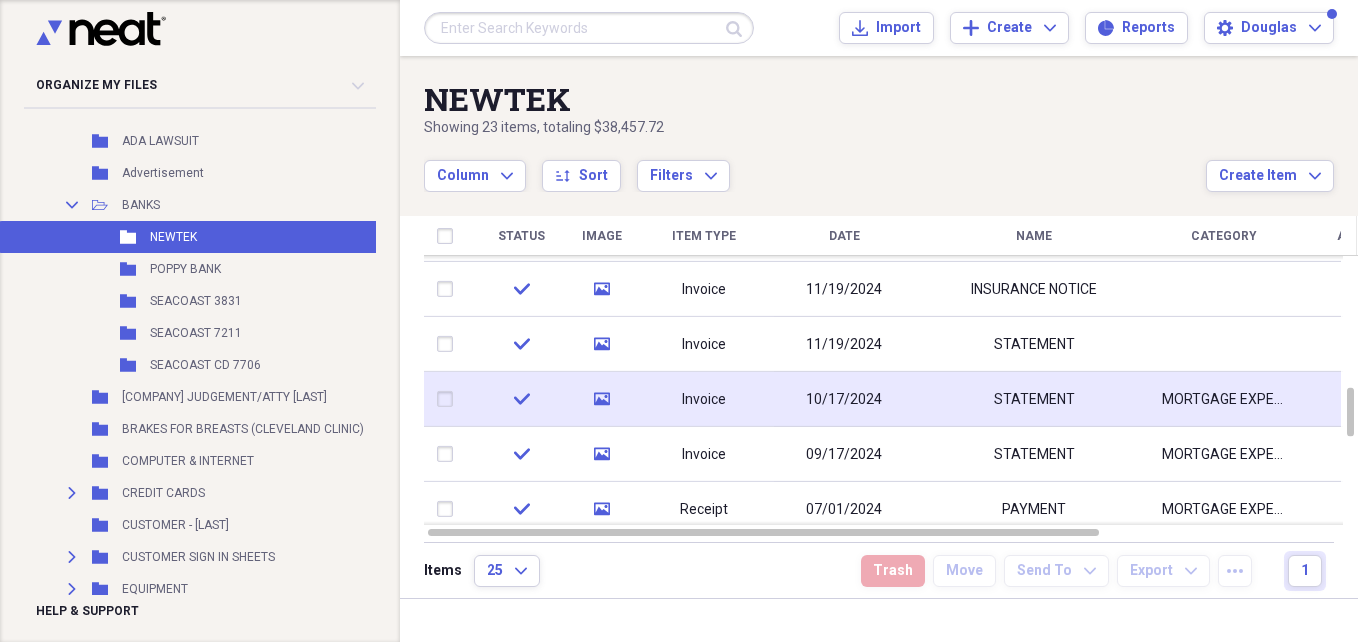click on "MORTGAGE EXPENSE" at bounding box center [1224, 400] 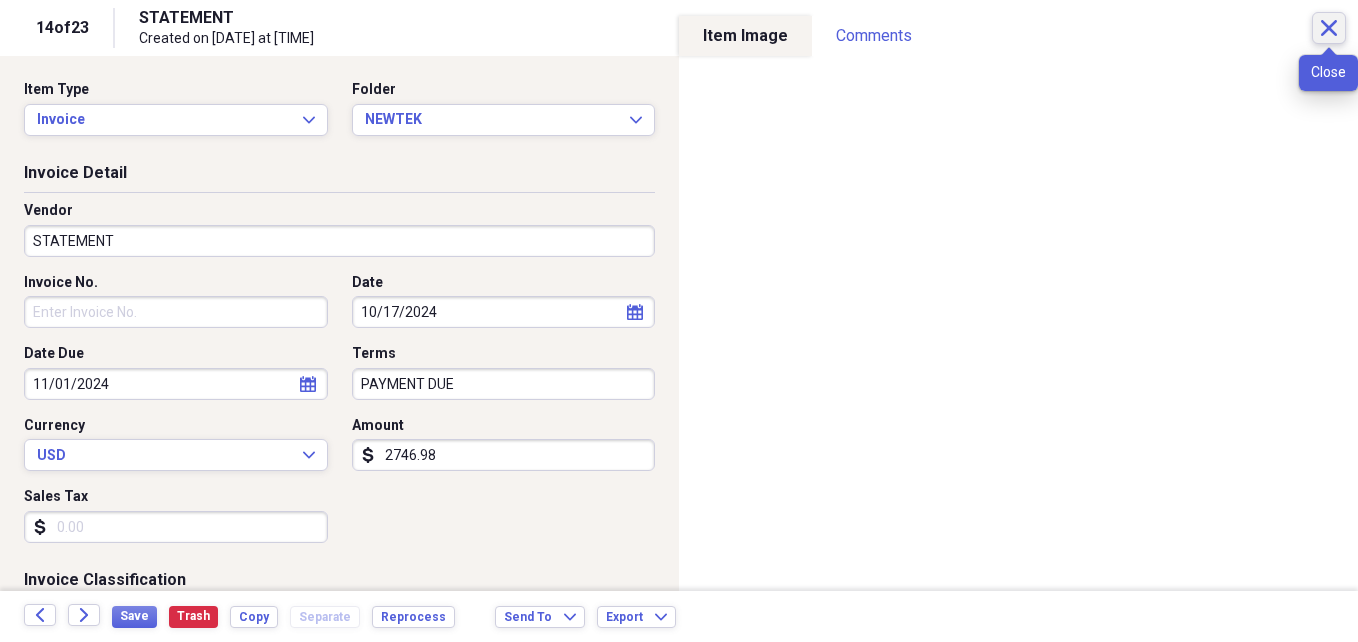 click on "Close" 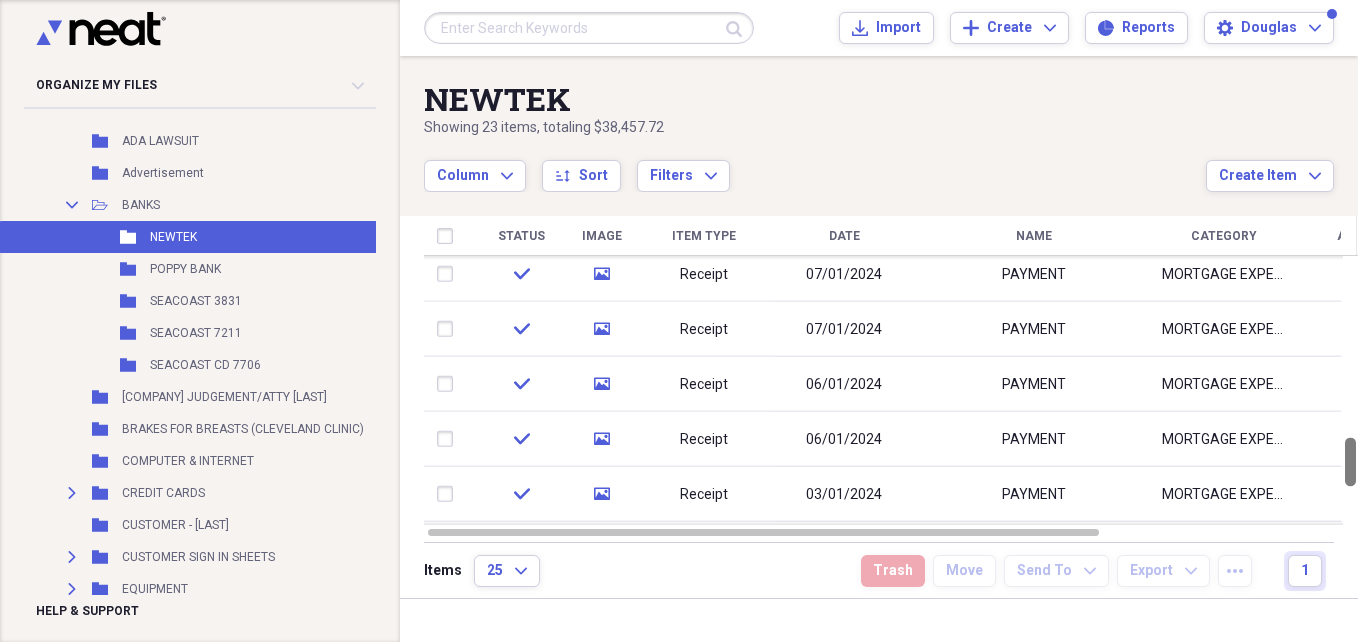 click at bounding box center (1350, 390) 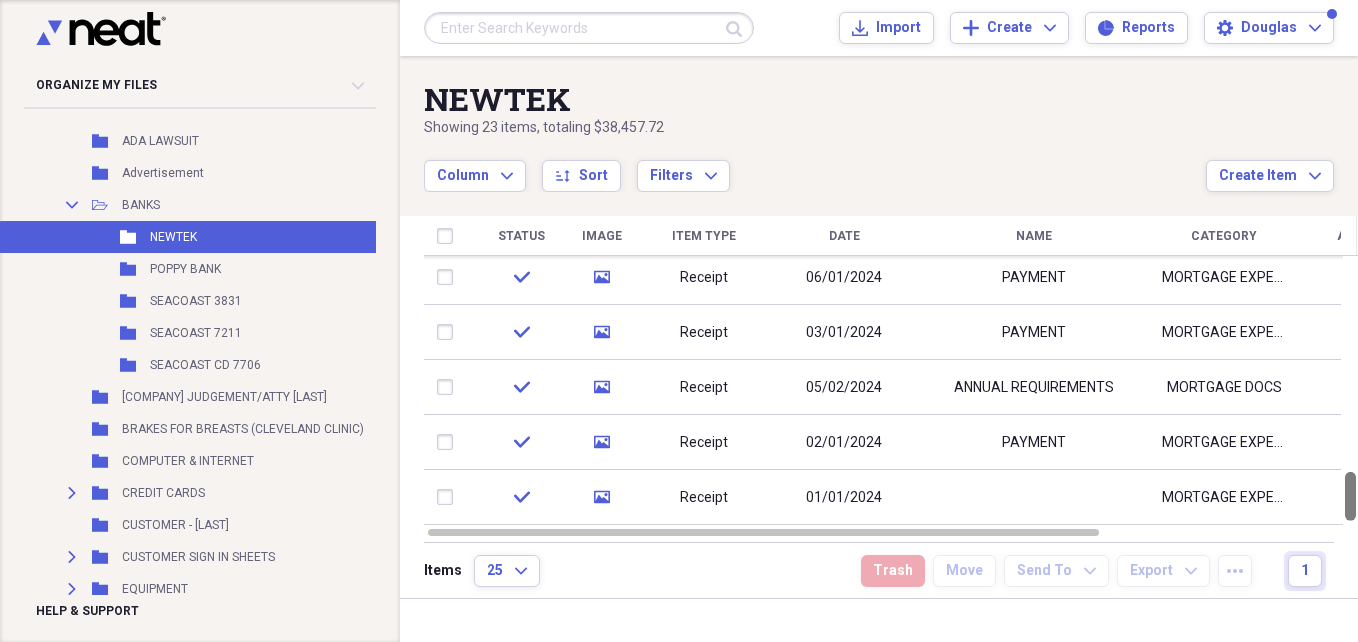 click at bounding box center (1350, 390) 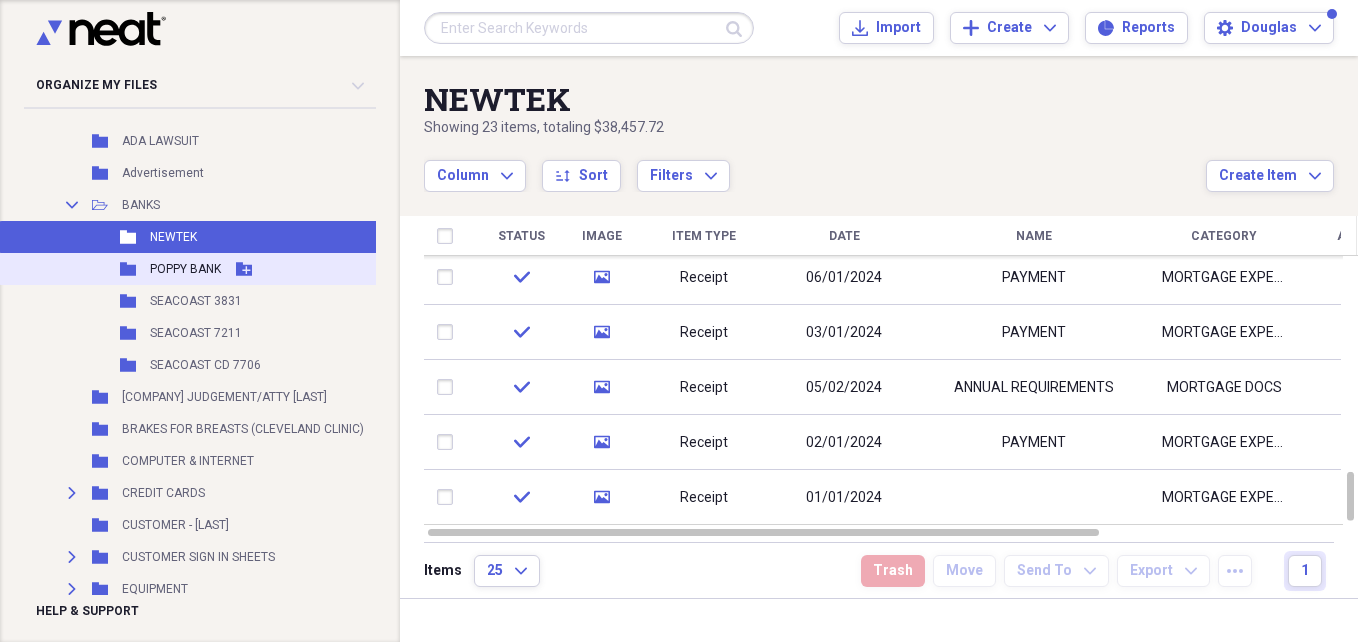 click on "POPPY BANK" at bounding box center (185, 269) 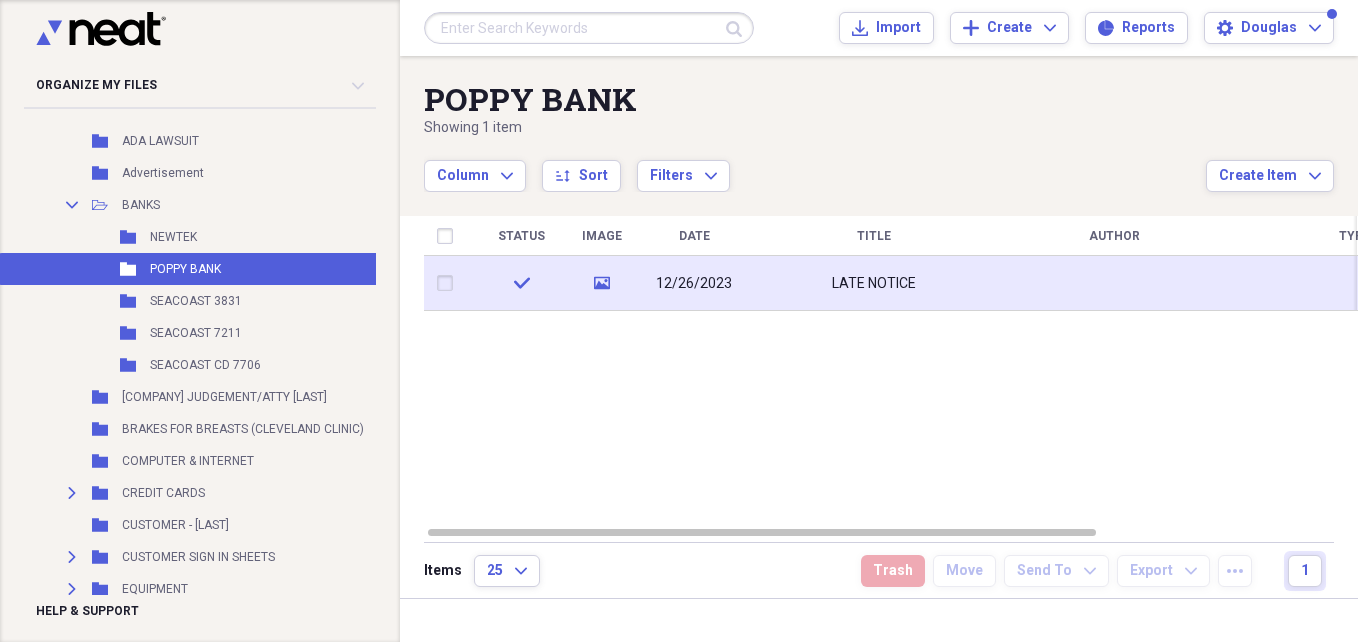 click on "12/26/2023" at bounding box center [694, 284] 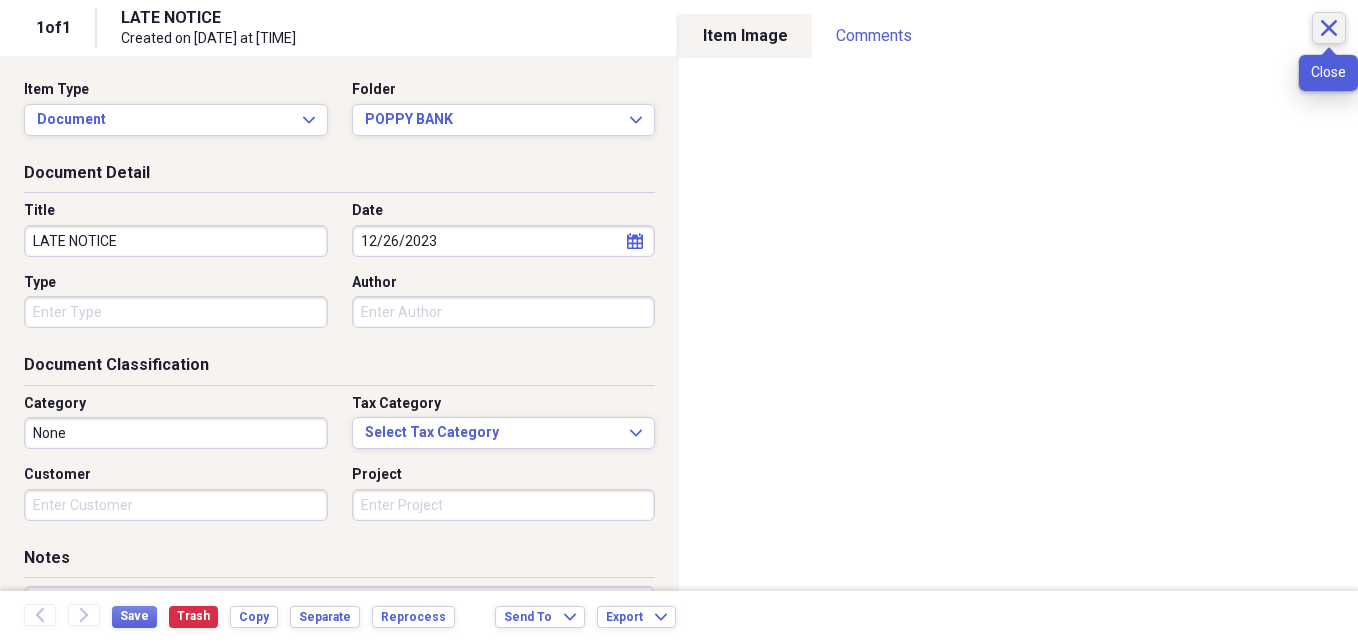 click on "Close" at bounding box center [1329, 28] 